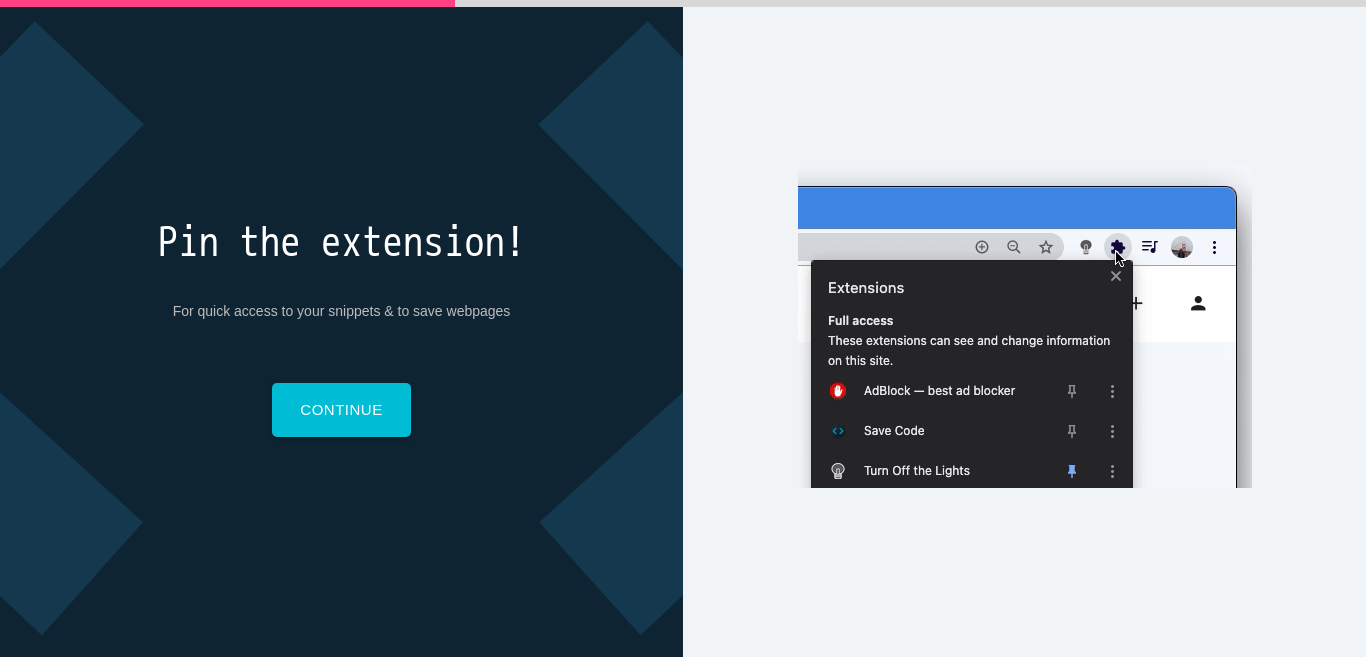 scroll, scrollTop: 0, scrollLeft: 0, axis: both 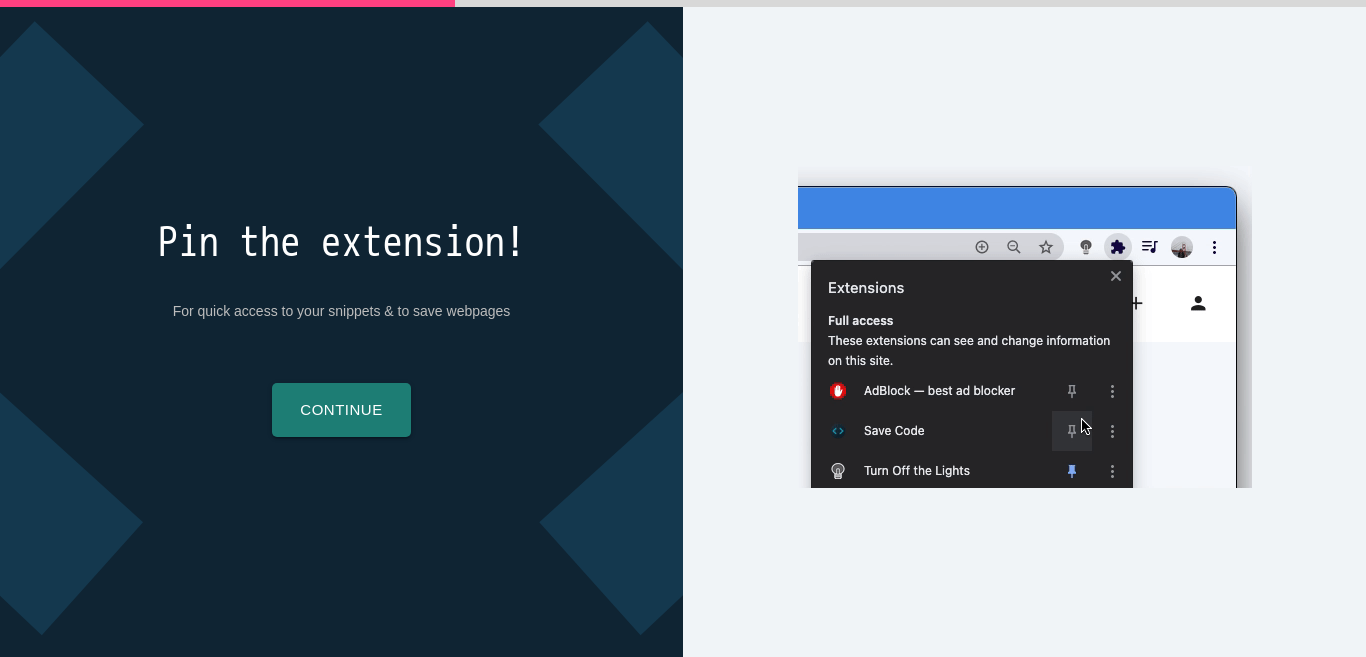 click on "Continue" at bounding box center [341, 410] 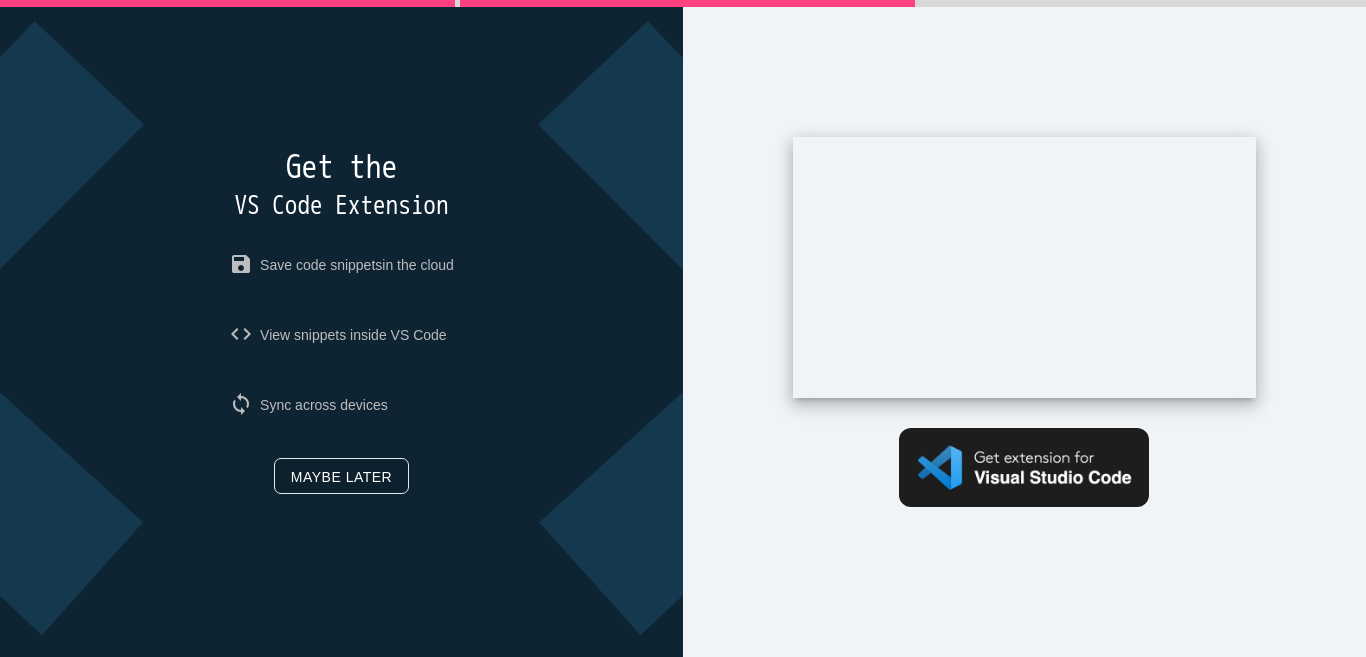 click on "Maybe later" at bounding box center [341, 476] 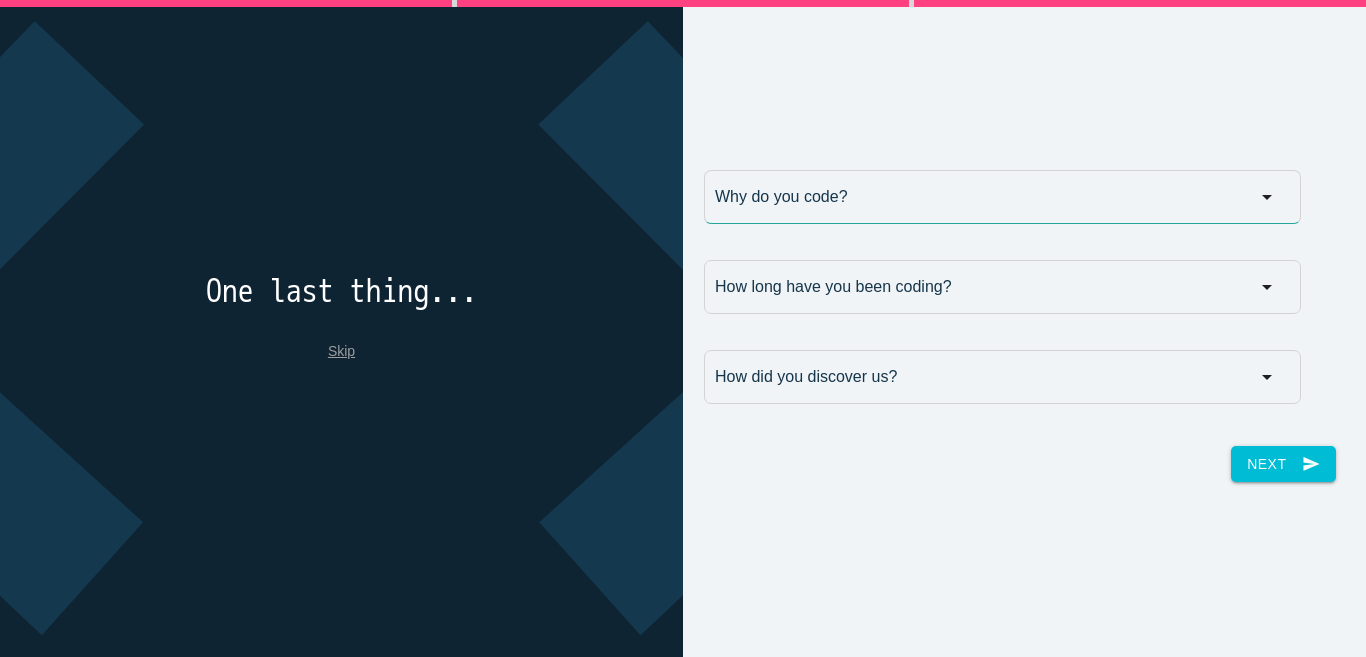 click on "Why do you code?" at bounding box center (1002, 197) 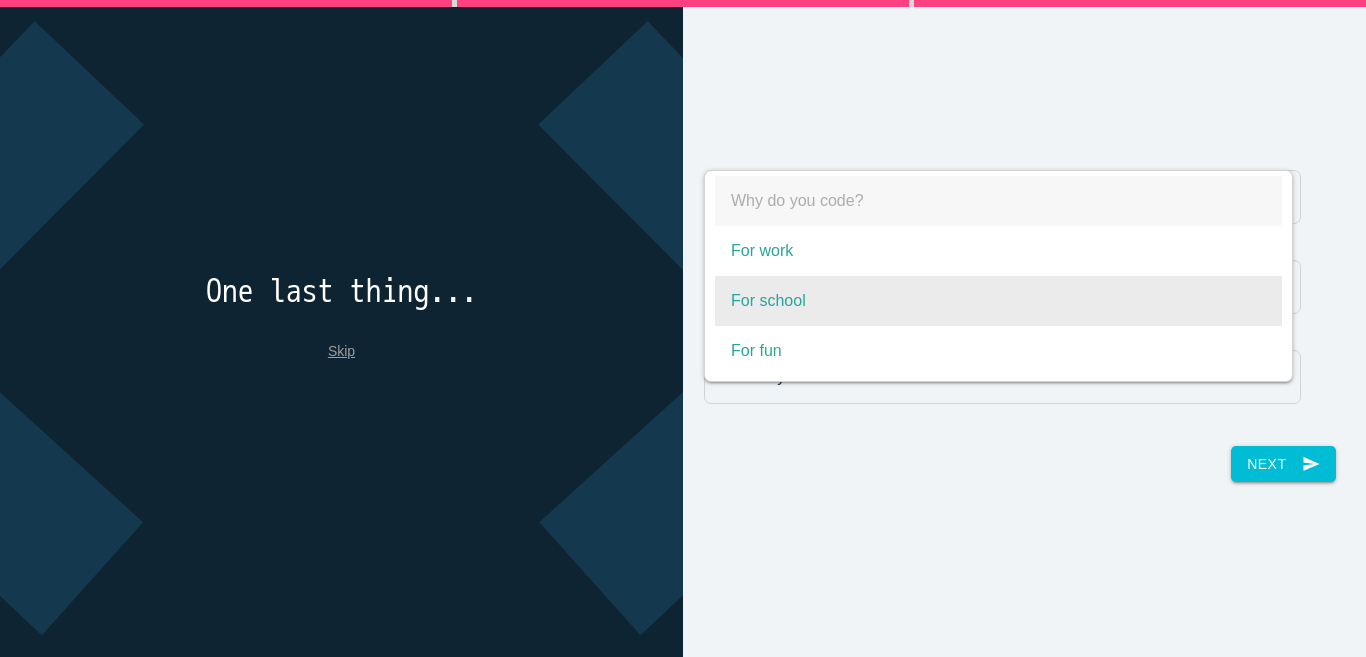 click on "For school" at bounding box center [998, 301] 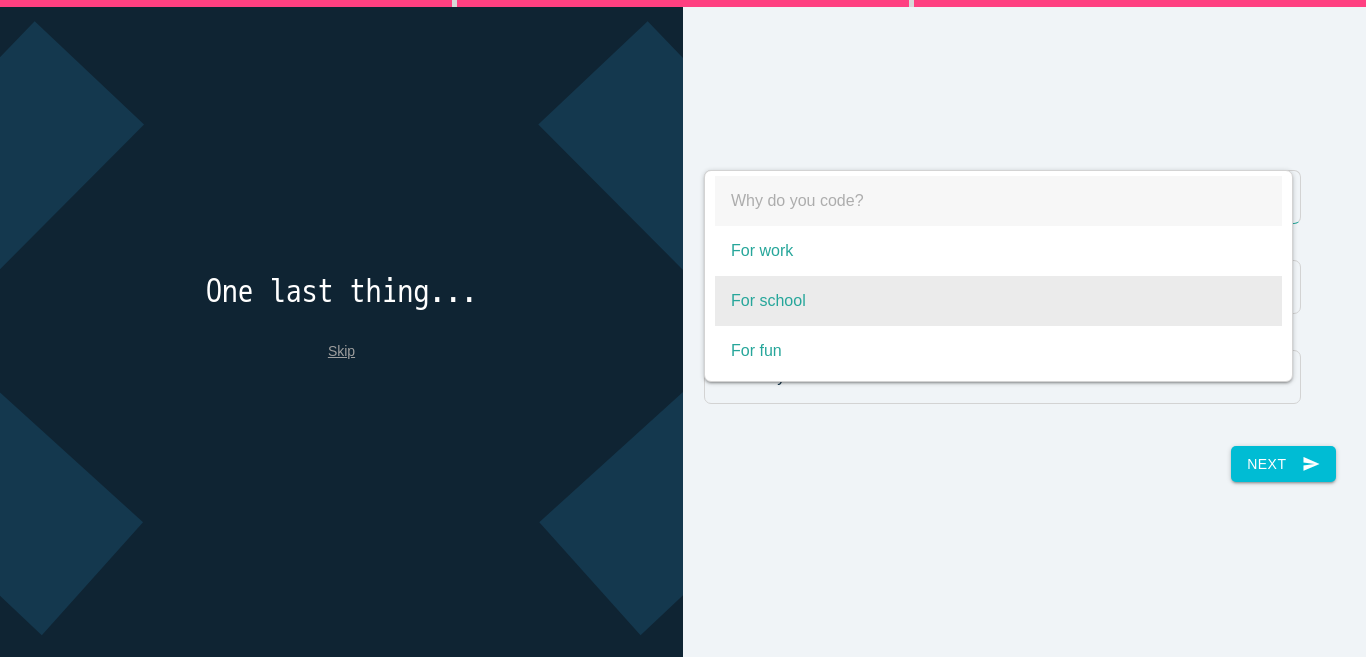type on "For school" 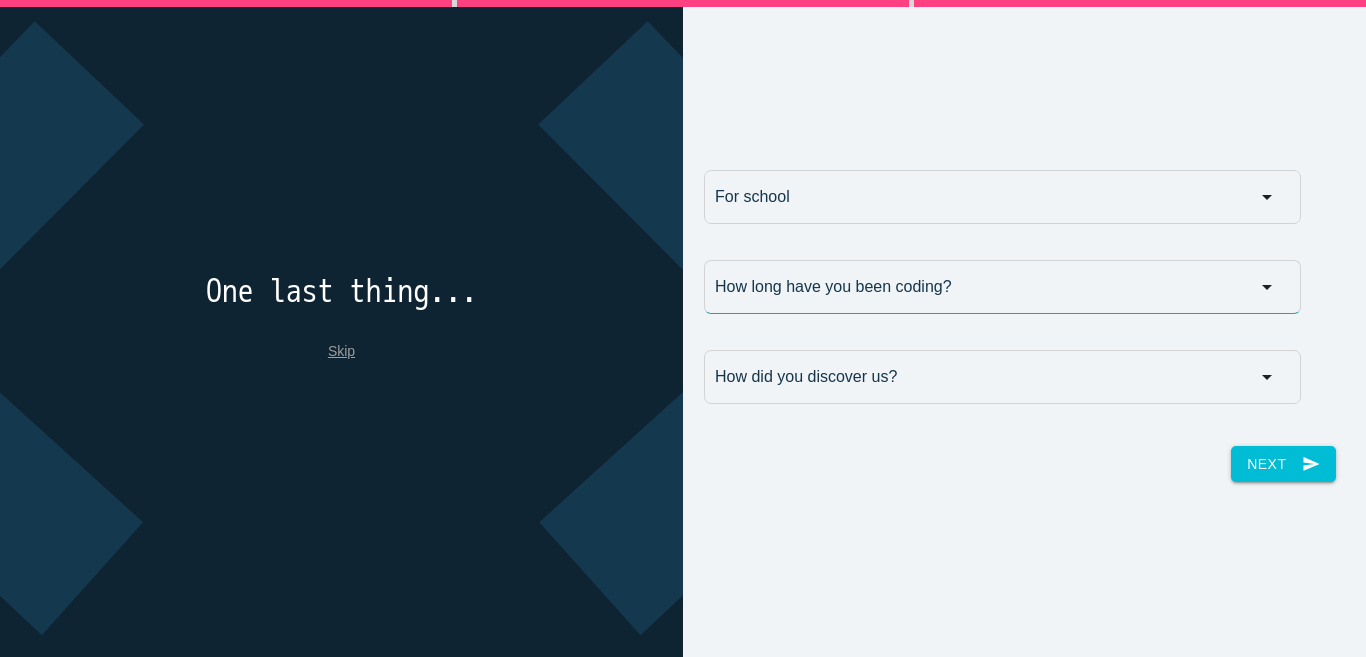 click on "How long have you been coding?" at bounding box center (1002, 287) 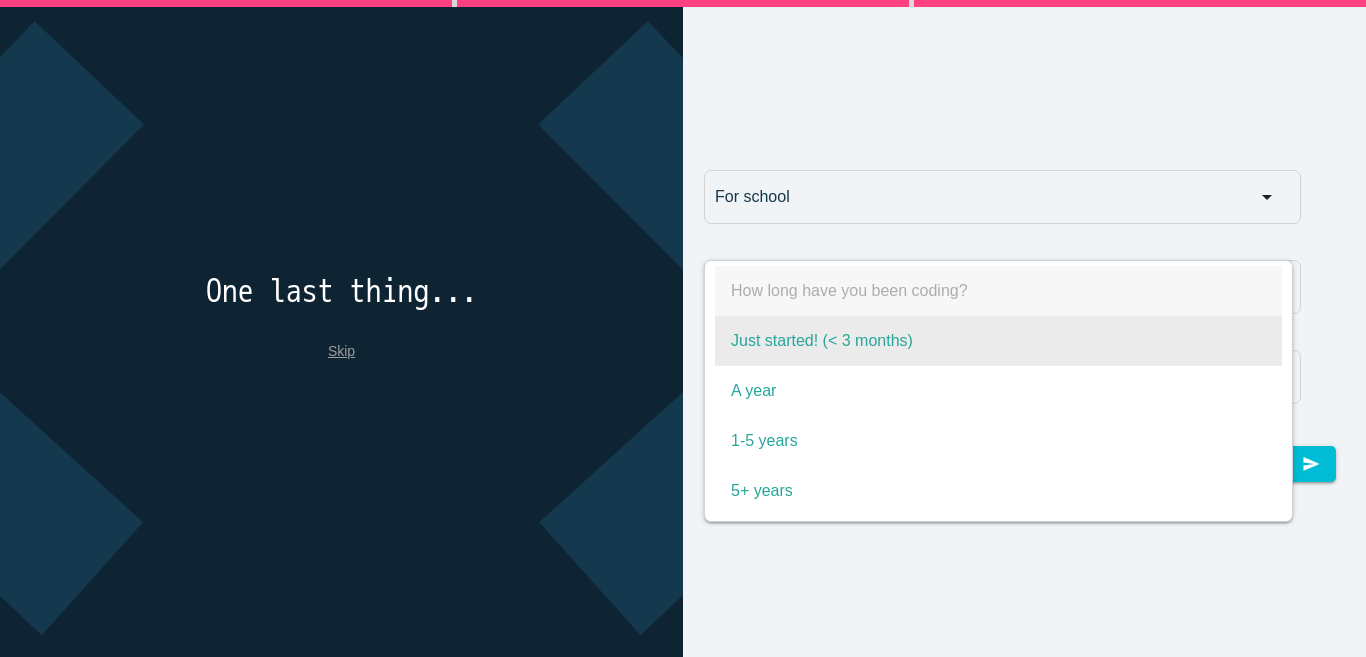 click on "Just started! (< 3 months)" at bounding box center (998, 341) 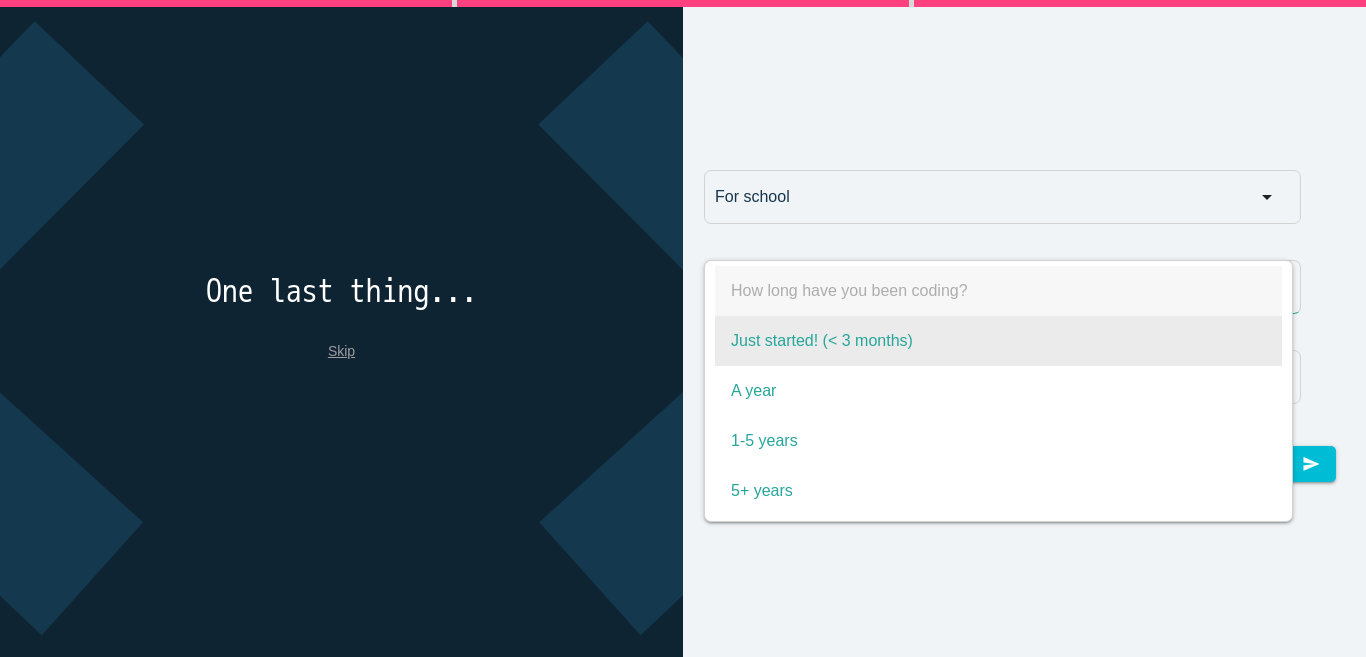 type on "Just started! (< 3 months)" 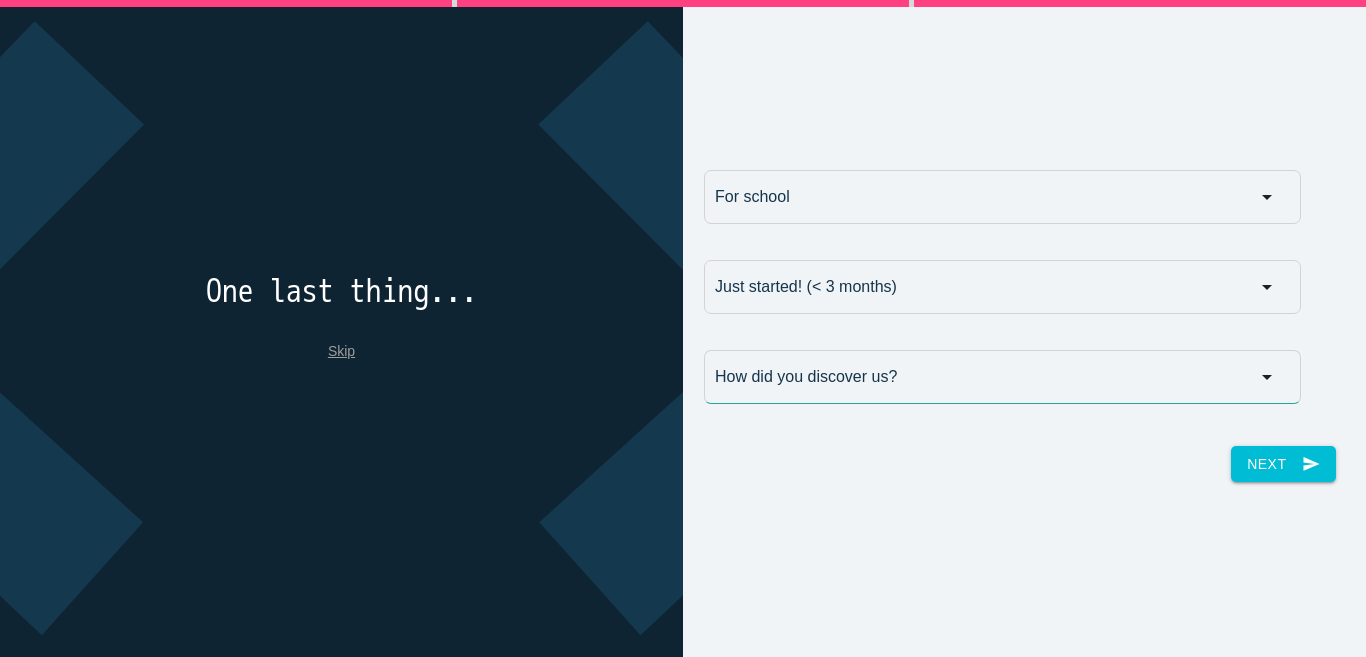 click on "How did you discover us?" at bounding box center (1002, 377) 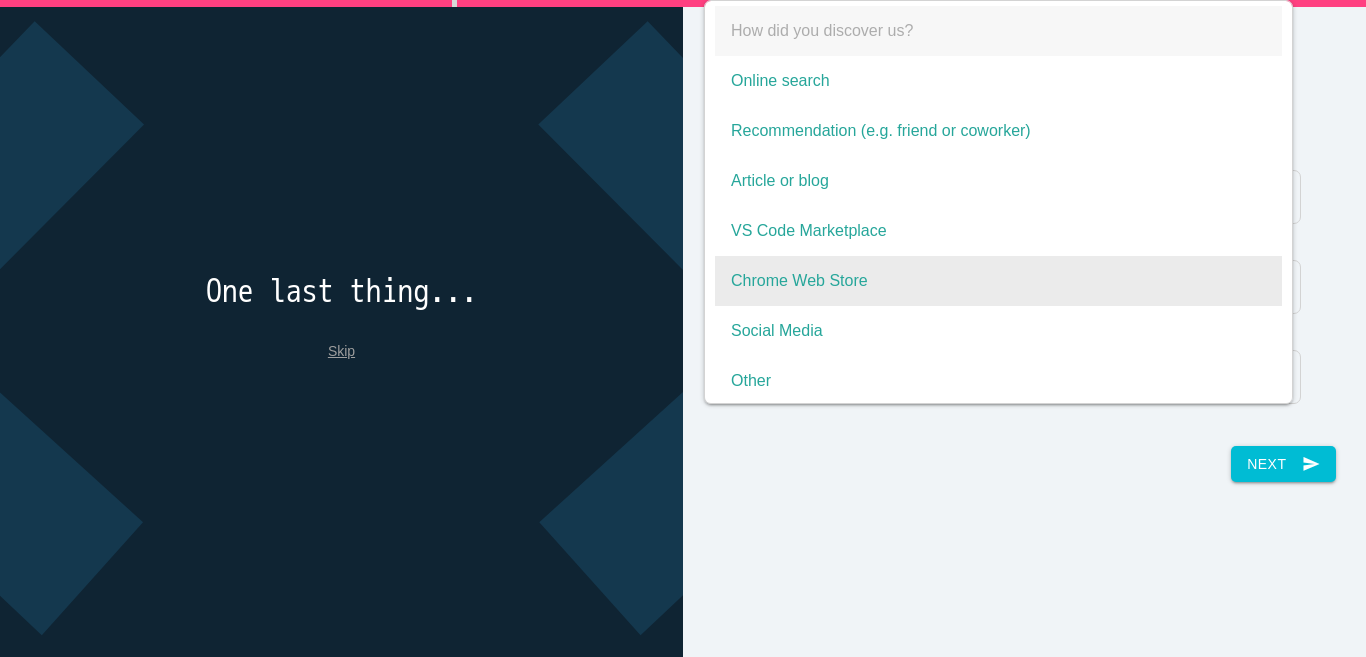 click on "Chrome Web Store" at bounding box center (998, 281) 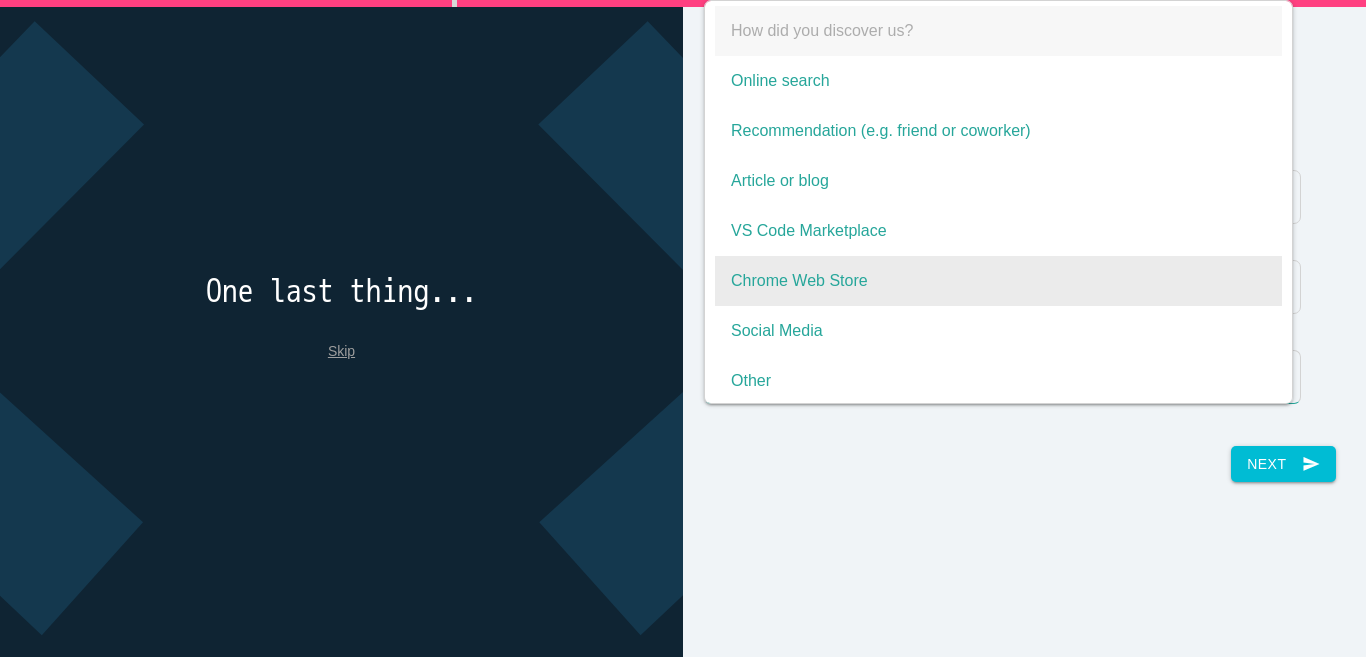 type on "Chrome Web Store" 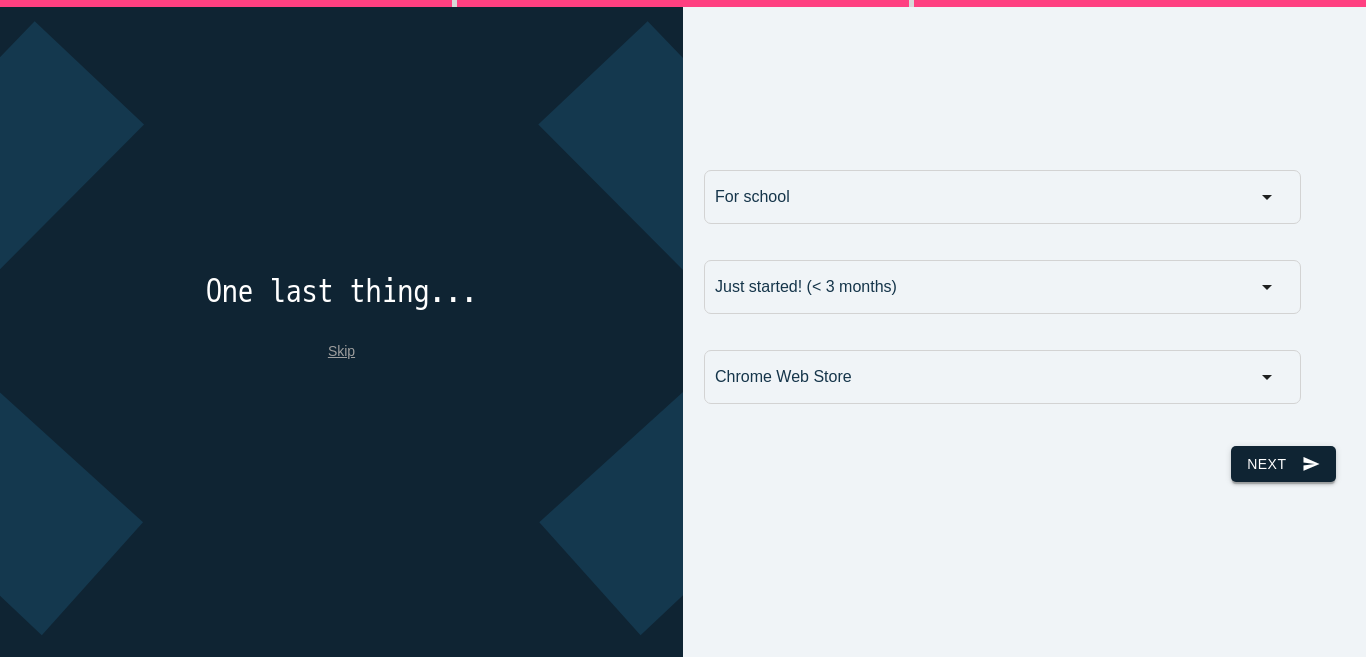 click on "Next send" at bounding box center (1283, 464) 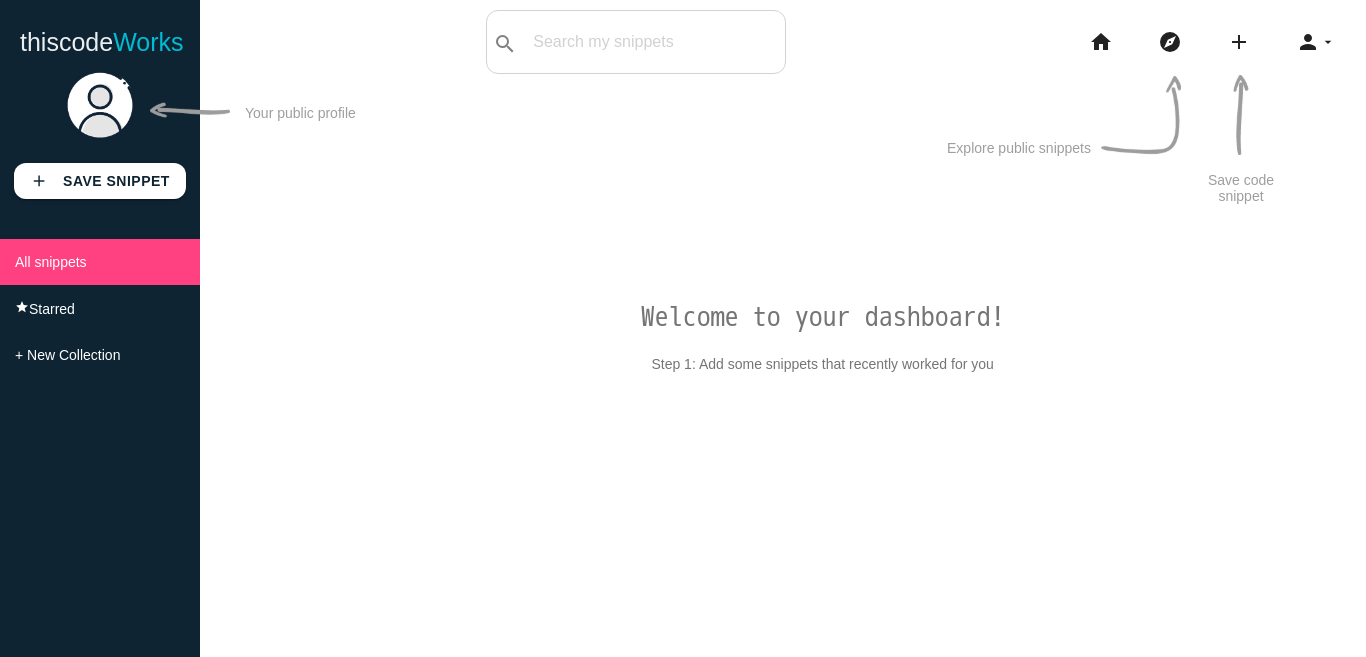 scroll, scrollTop: 0, scrollLeft: 0, axis: both 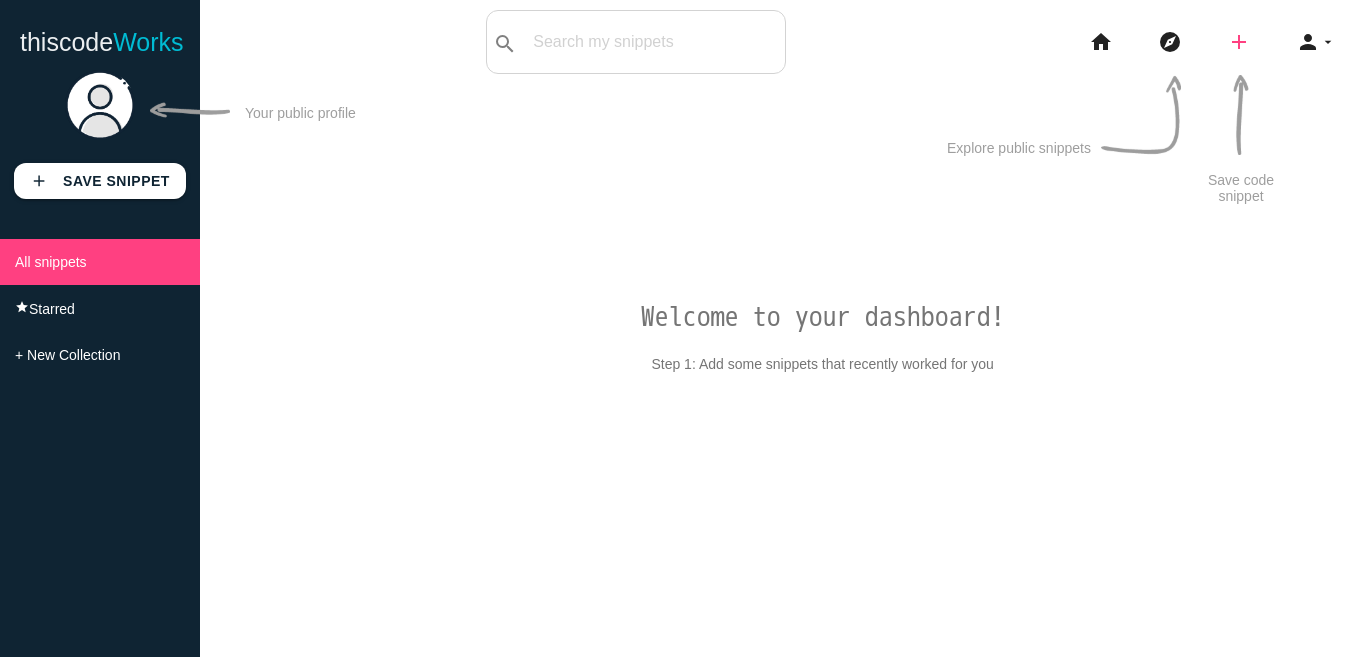 click on "add" at bounding box center (1239, 42) 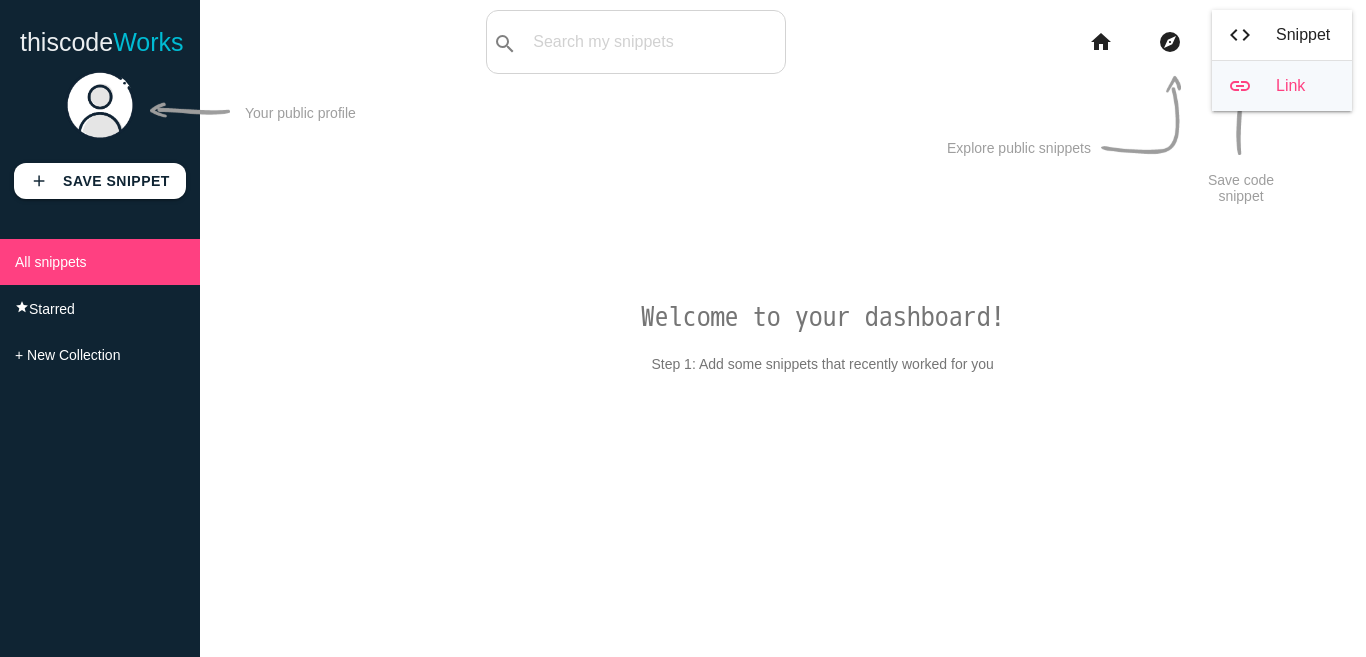 click on "link" at bounding box center [1240, 86] 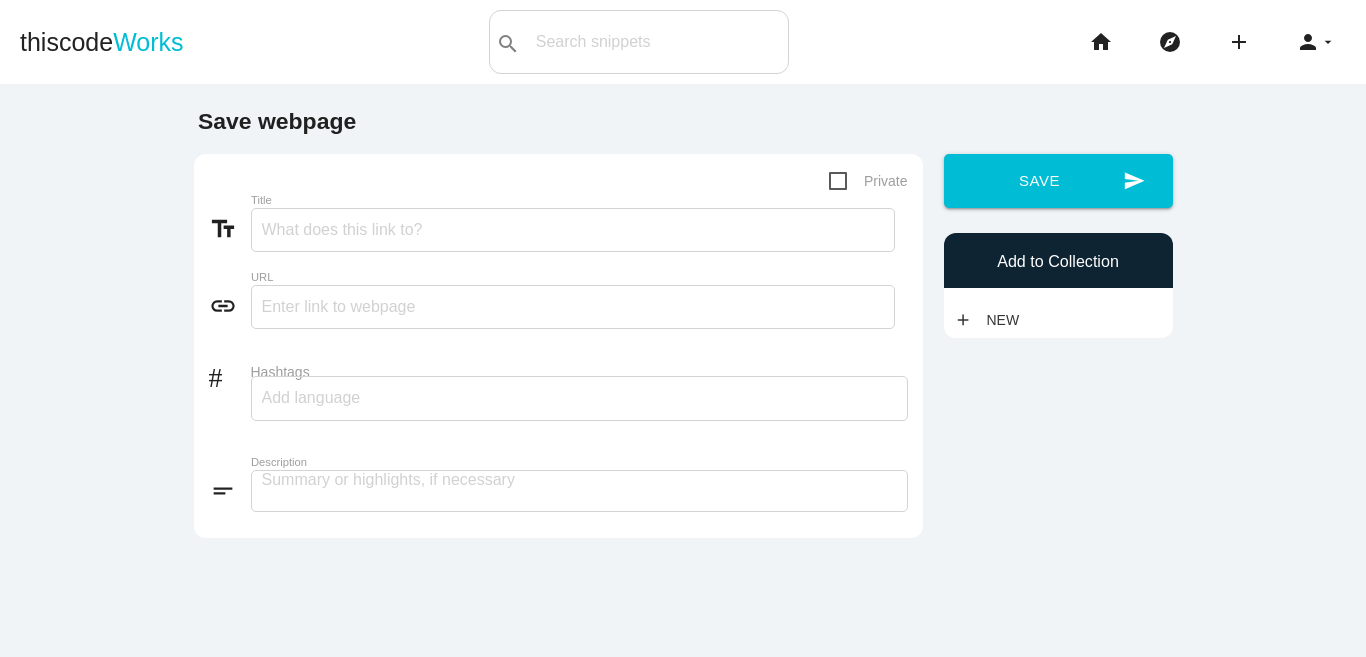 scroll, scrollTop: 0, scrollLeft: 0, axis: both 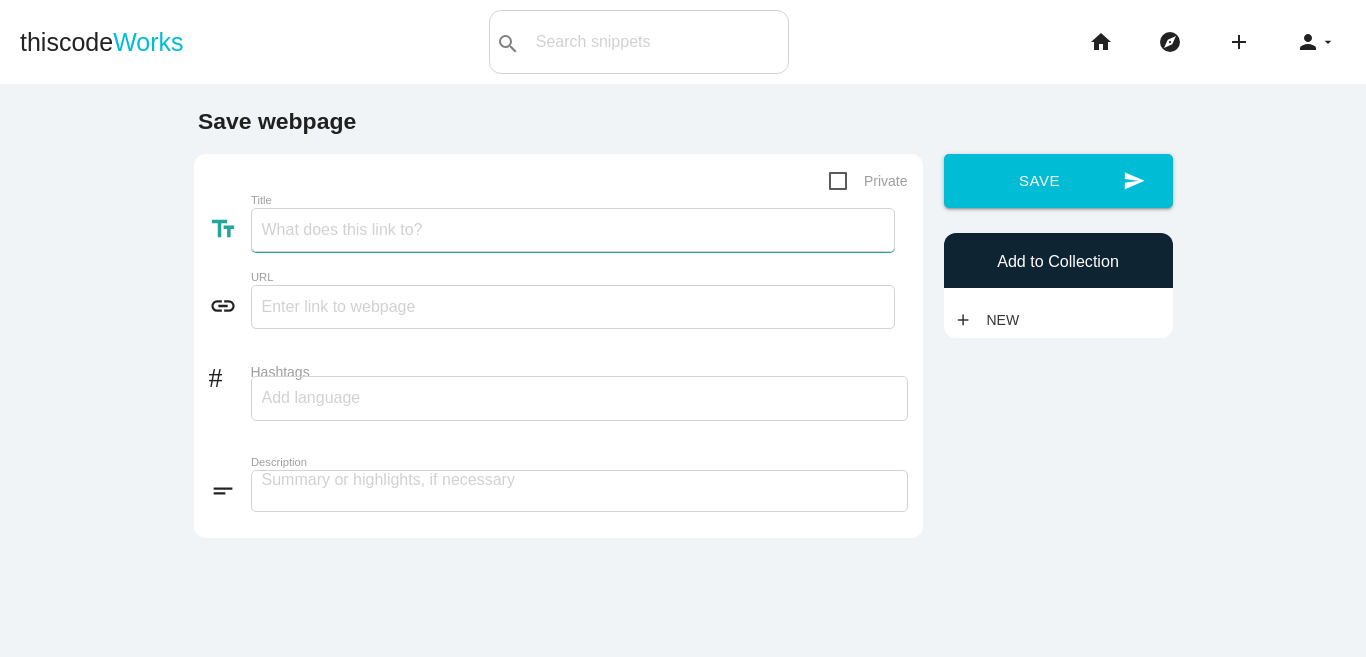 click on "Title" at bounding box center (573, 230) 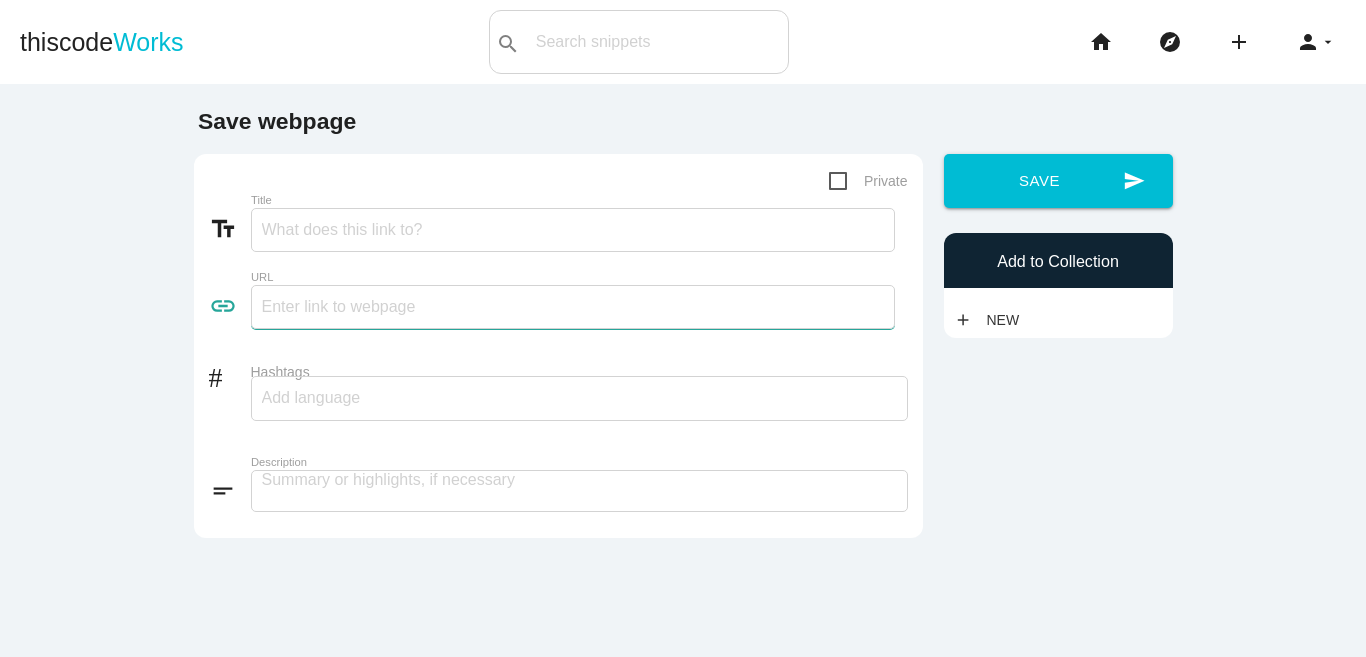 click at bounding box center [573, 307] 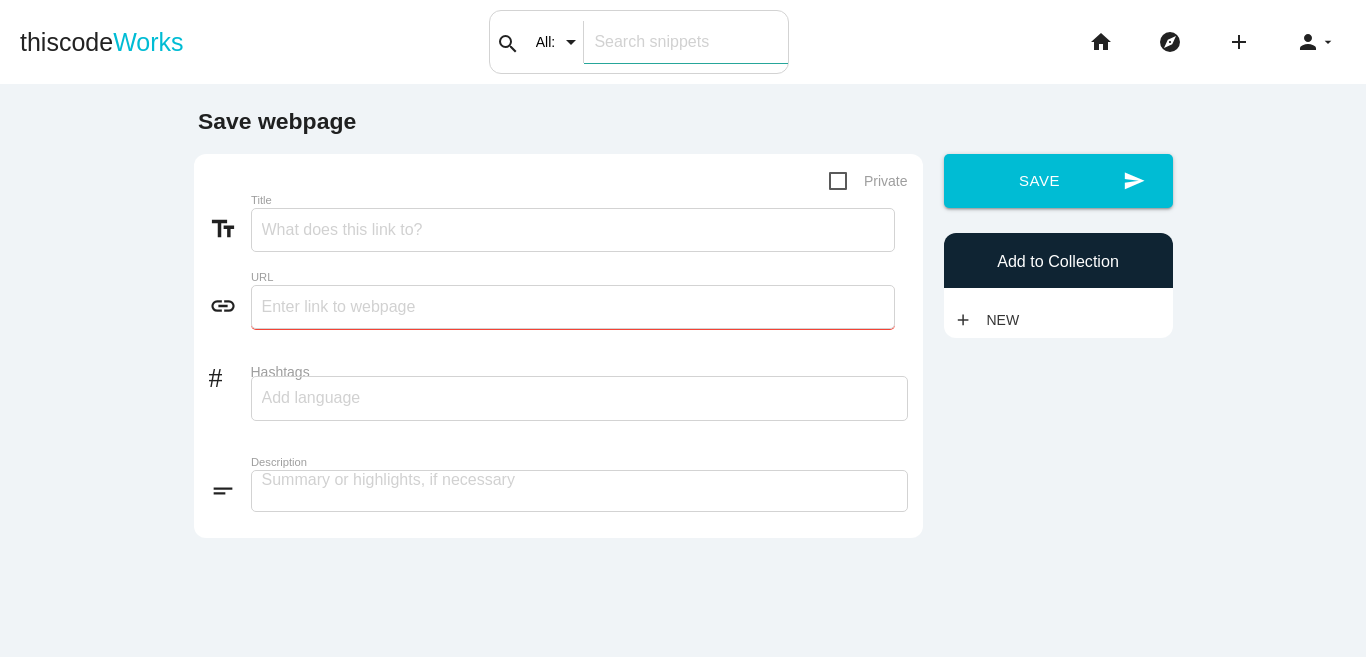 click at bounding box center (685, 42) 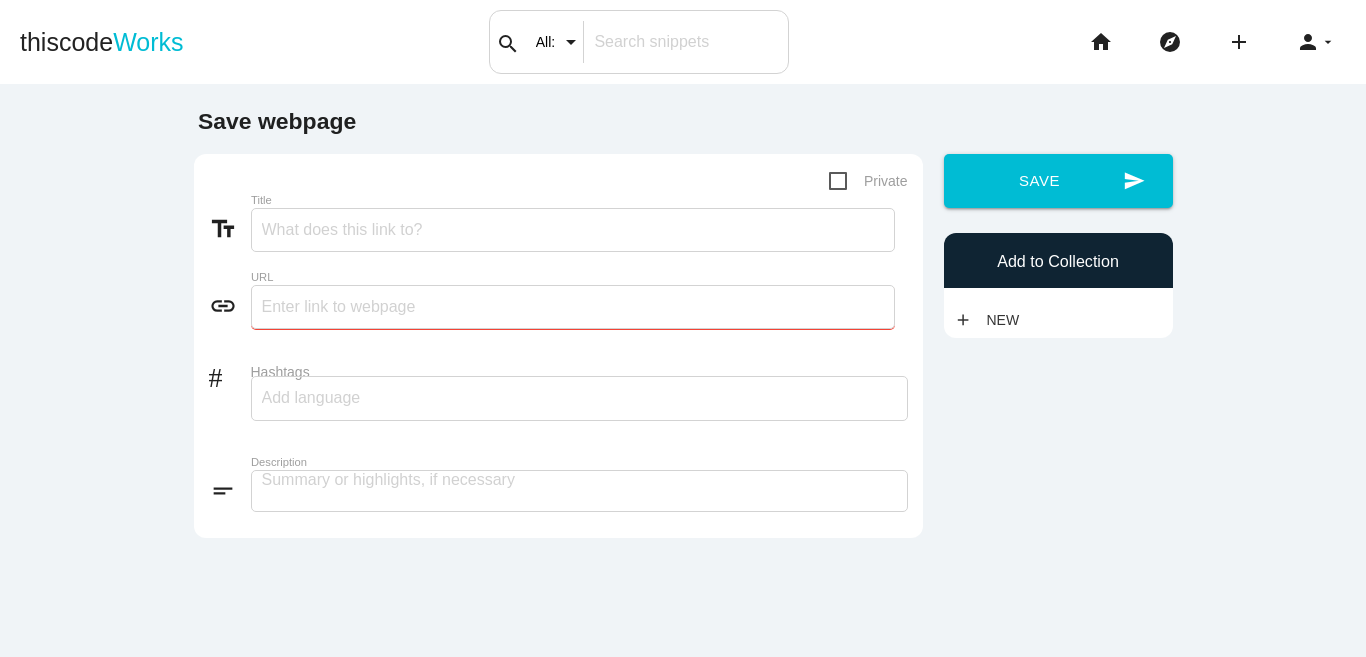 click on "All:" at bounding box center (563, 42) 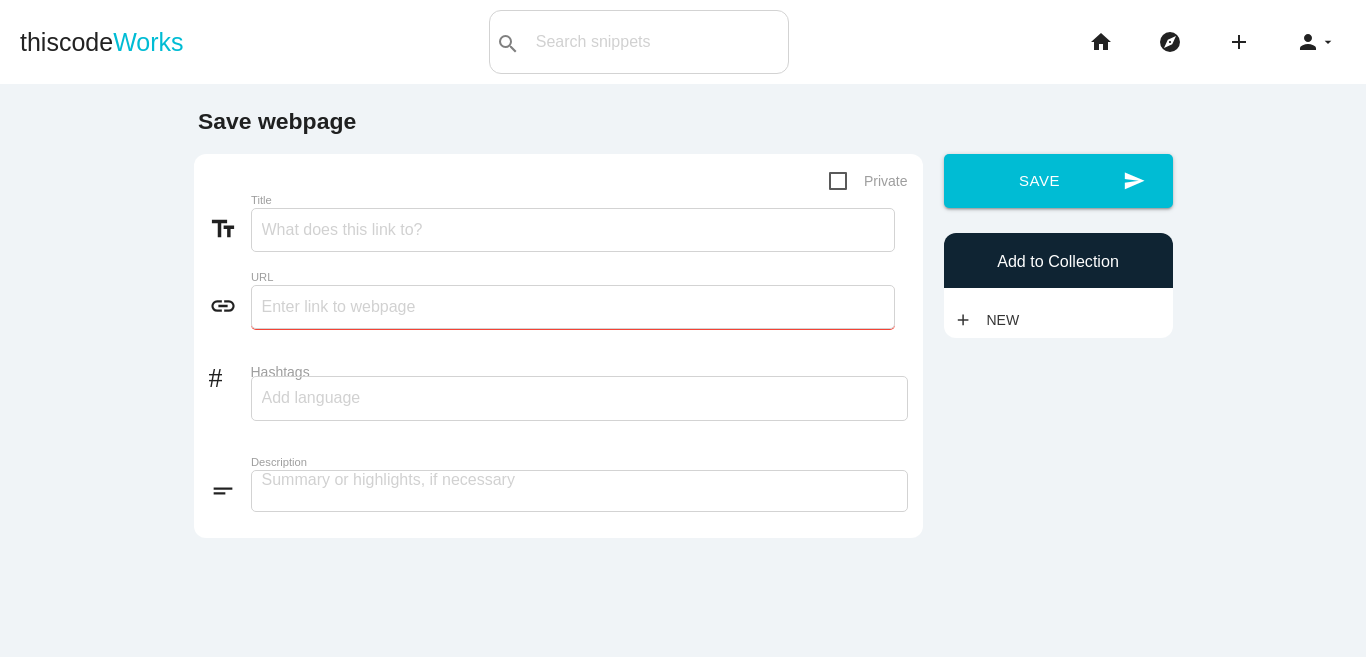 click on "Save webpage
Private
text_fields
Title
link
URL
#
Hashtags
short_text
Description
send add" at bounding box center [683, 412] 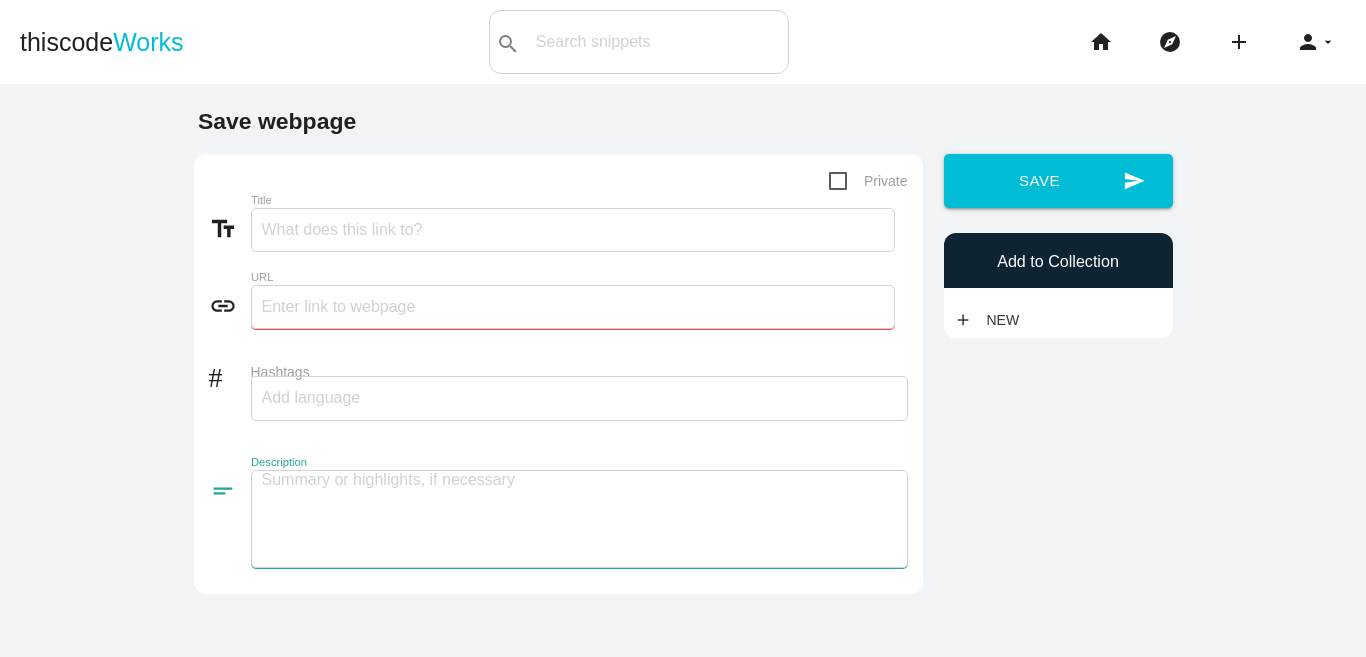 click at bounding box center (579, 519) 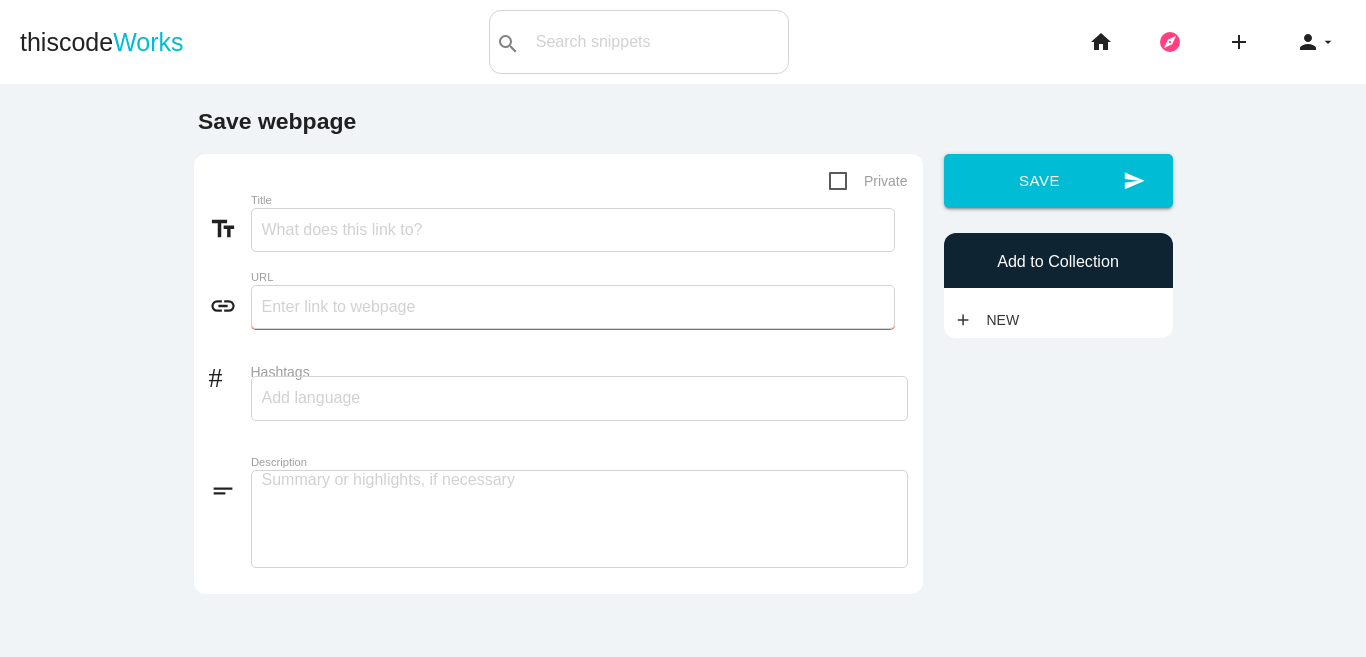 click on "explore" at bounding box center [1170, 42] 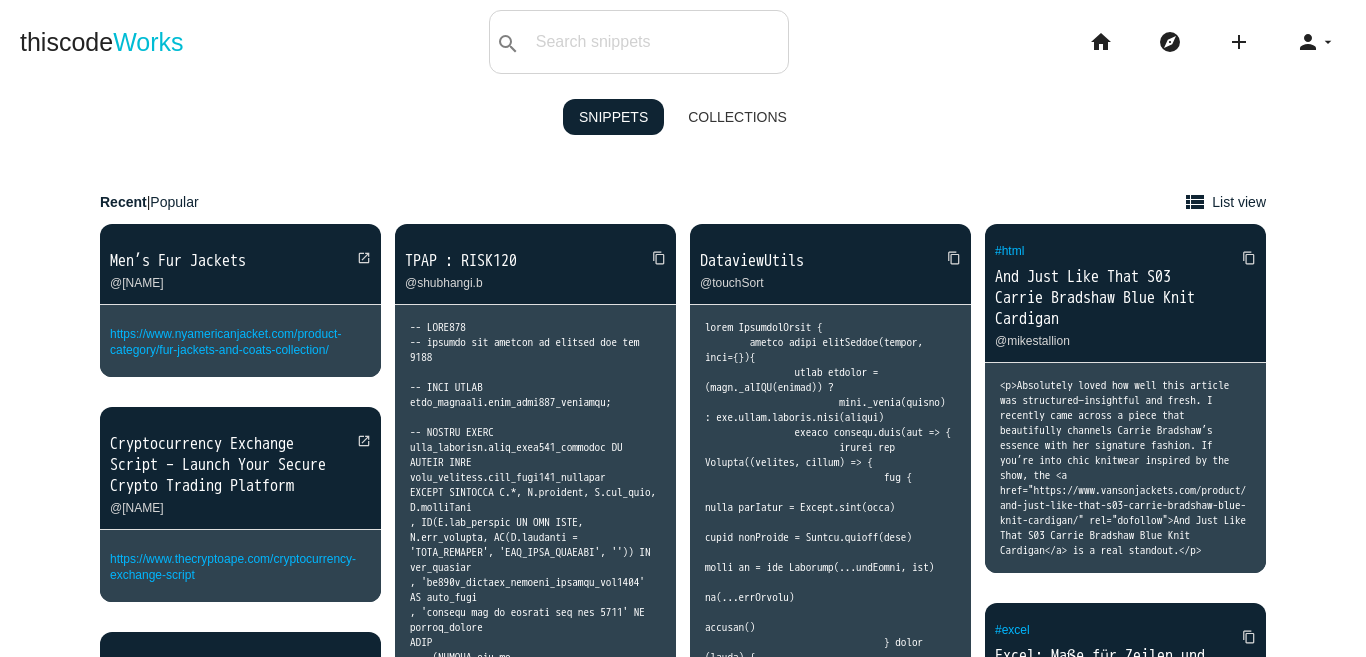 scroll, scrollTop: 0, scrollLeft: 0, axis: both 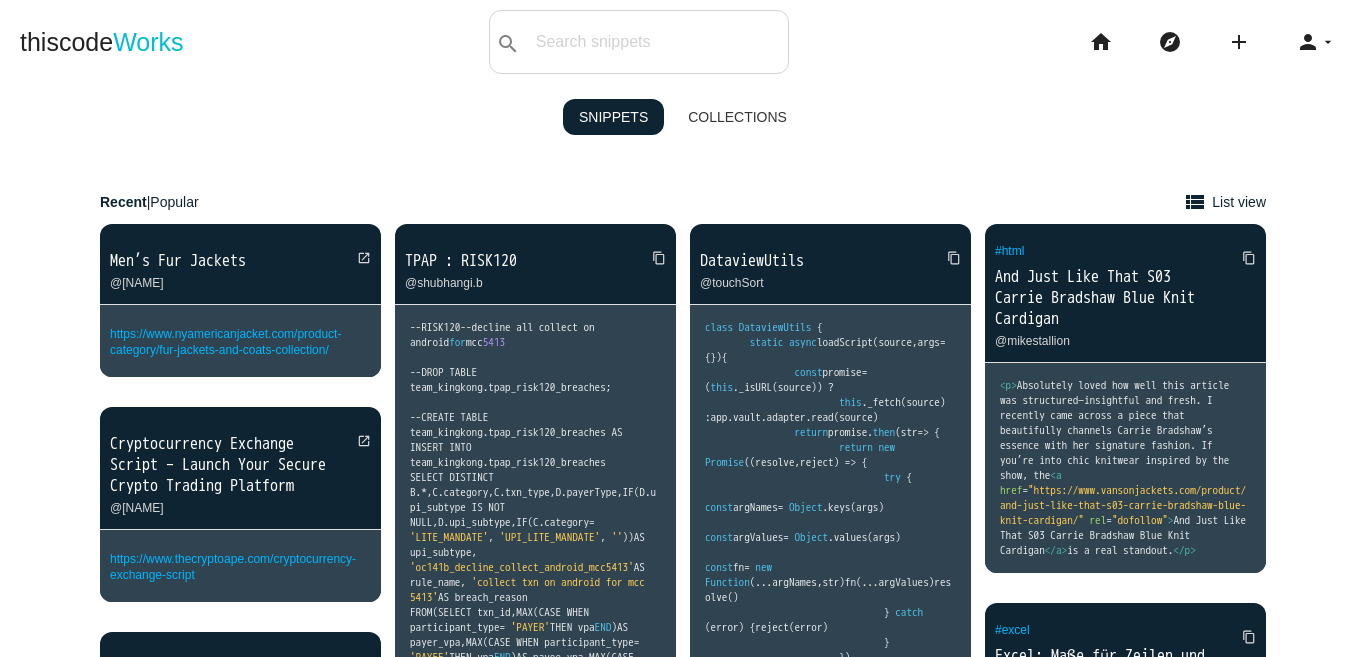 click on "Snippets
Collections
Recent  |  Popular
view_list List view
view_module Grid view
open_in_new
Men’s Fur Jackets
@[USERNAME]
https://www.[DOMAIN].com/product-category/fur-jackets-and-coats-collection/" at bounding box center [683, 2871] 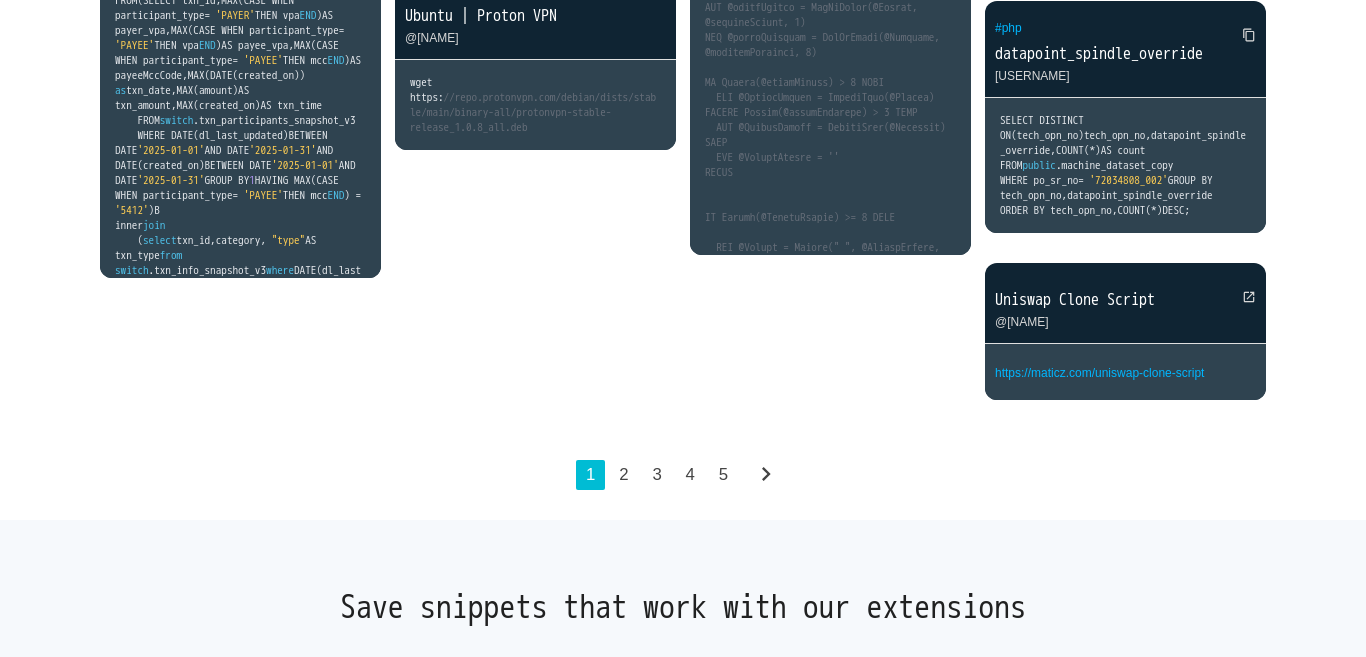 scroll, scrollTop: 4840, scrollLeft: 0, axis: vertical 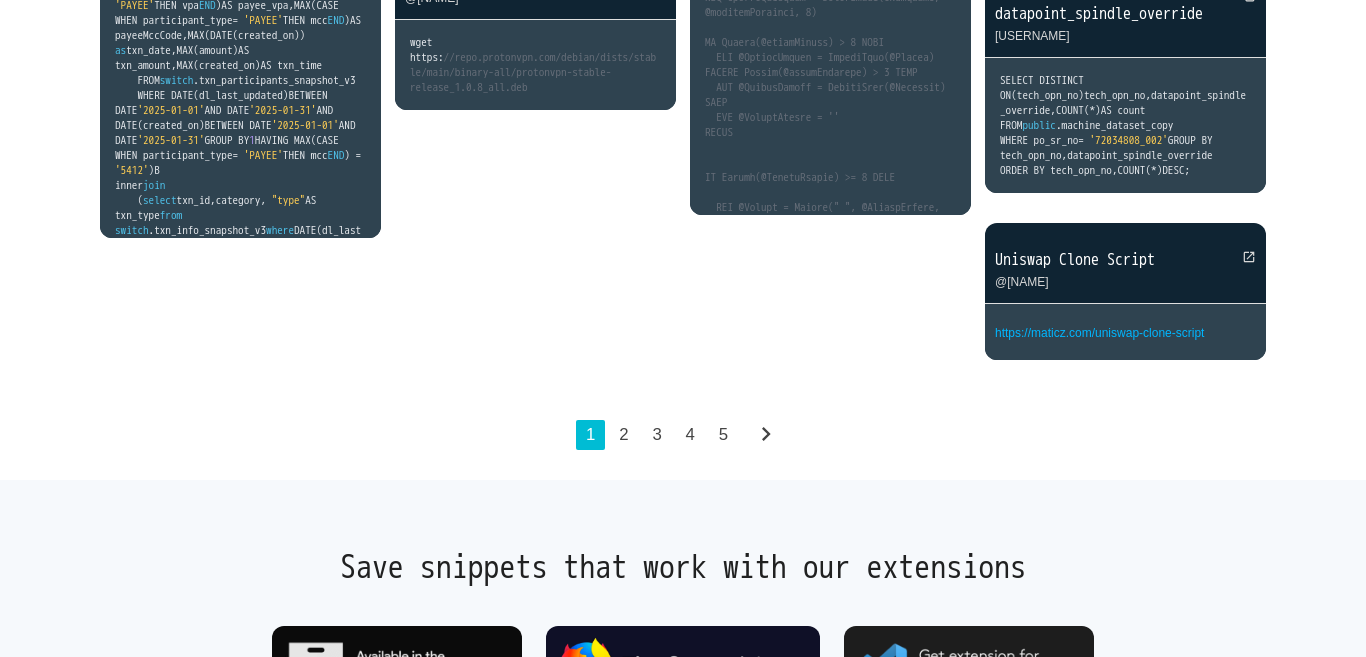 click on "chevron_right" at bounding box center (766, 434) 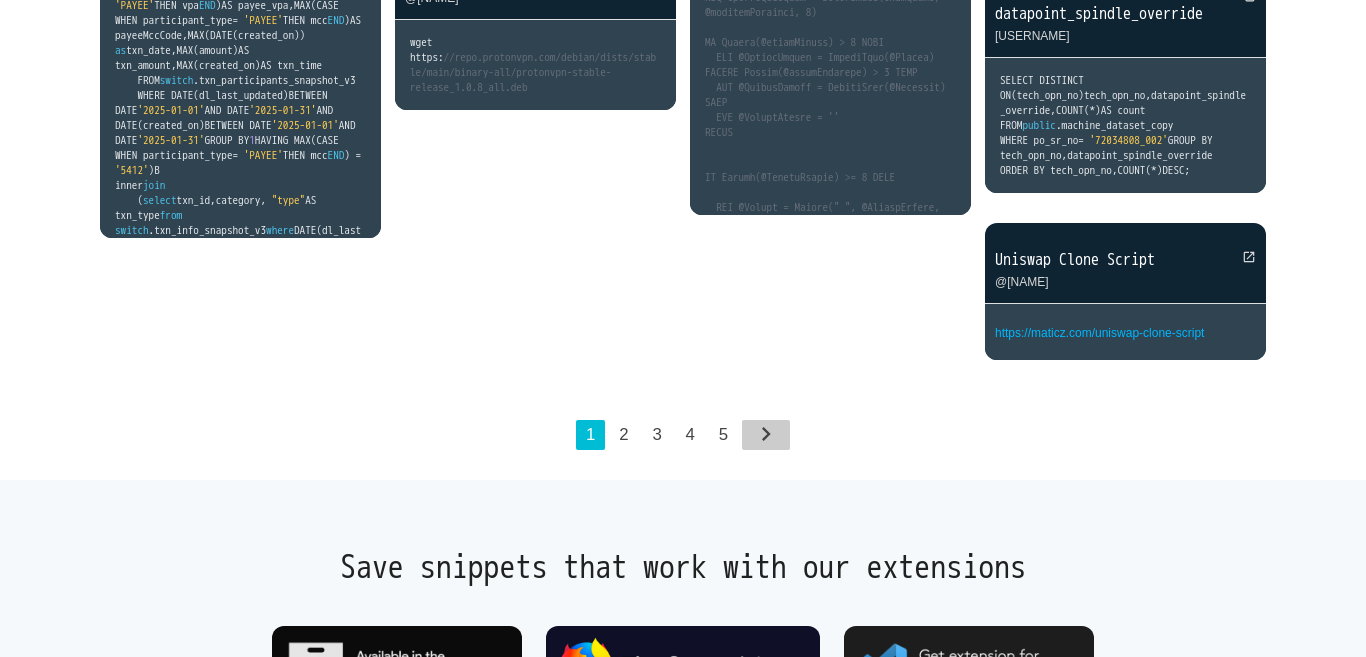 click on "chevron_right" at bounding box center (766, 434) 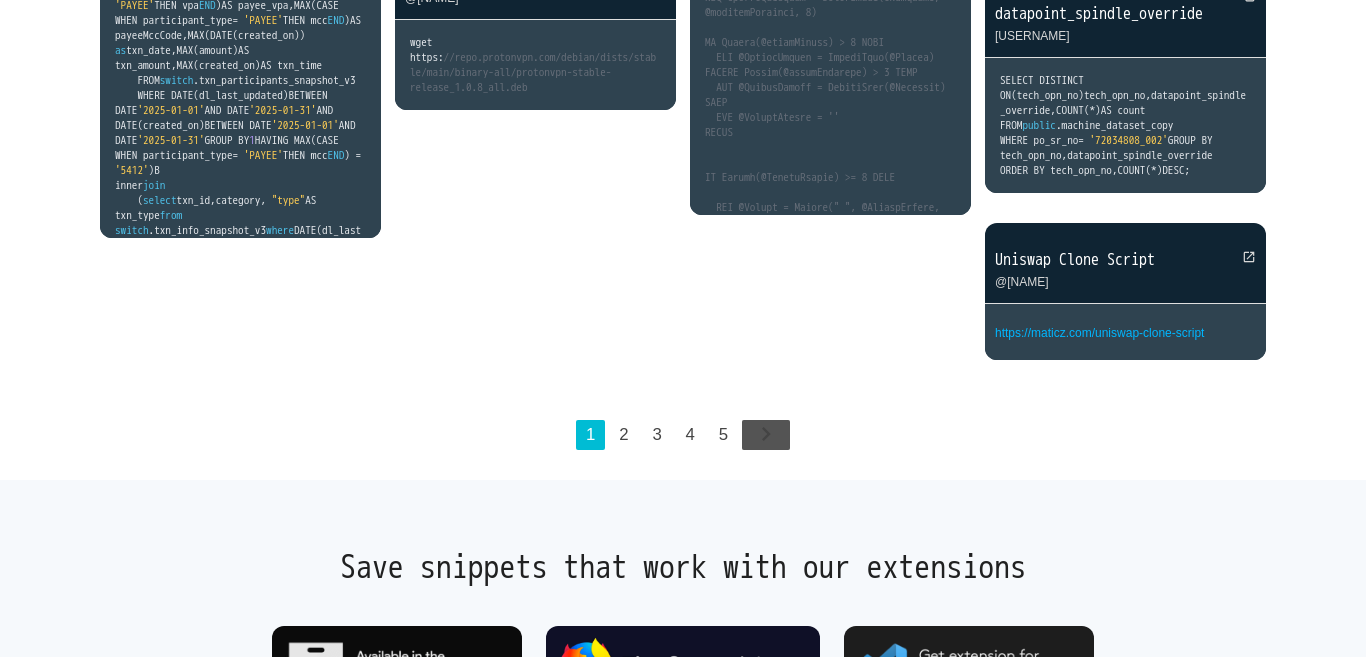 click on "chevron_right" at bounding box center [766, 434] 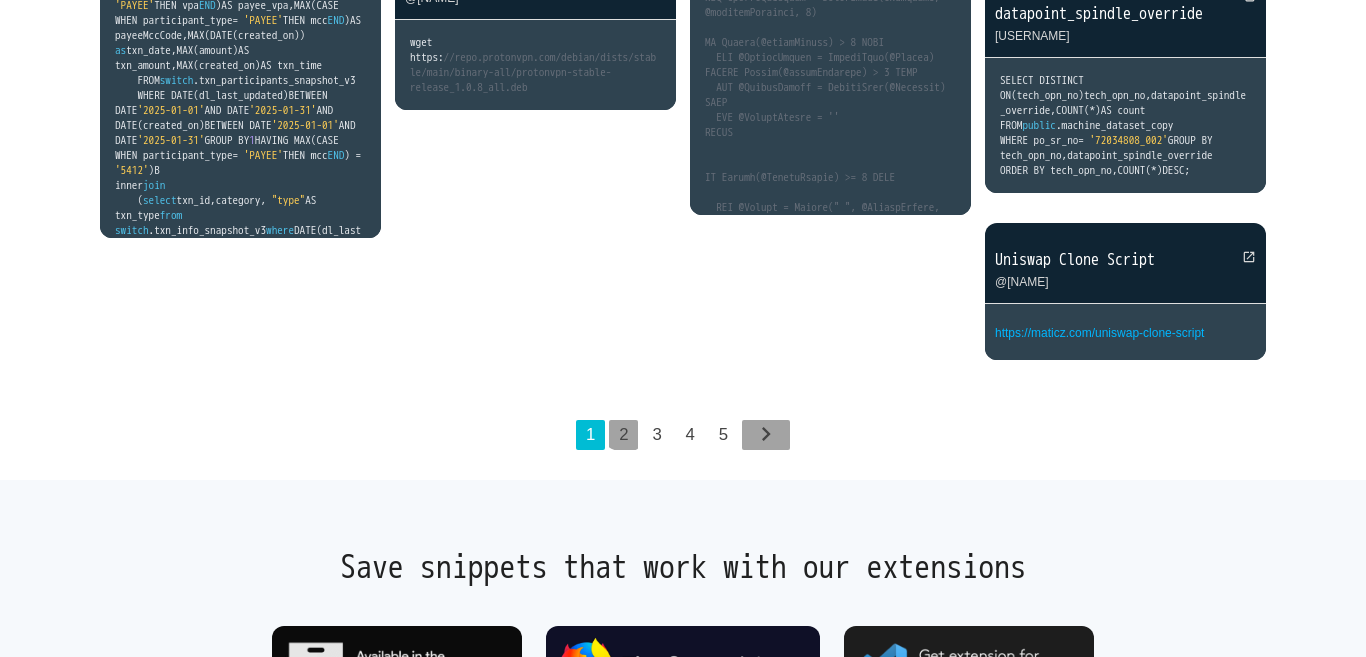 click on "2" at bounding box center [623, 435] 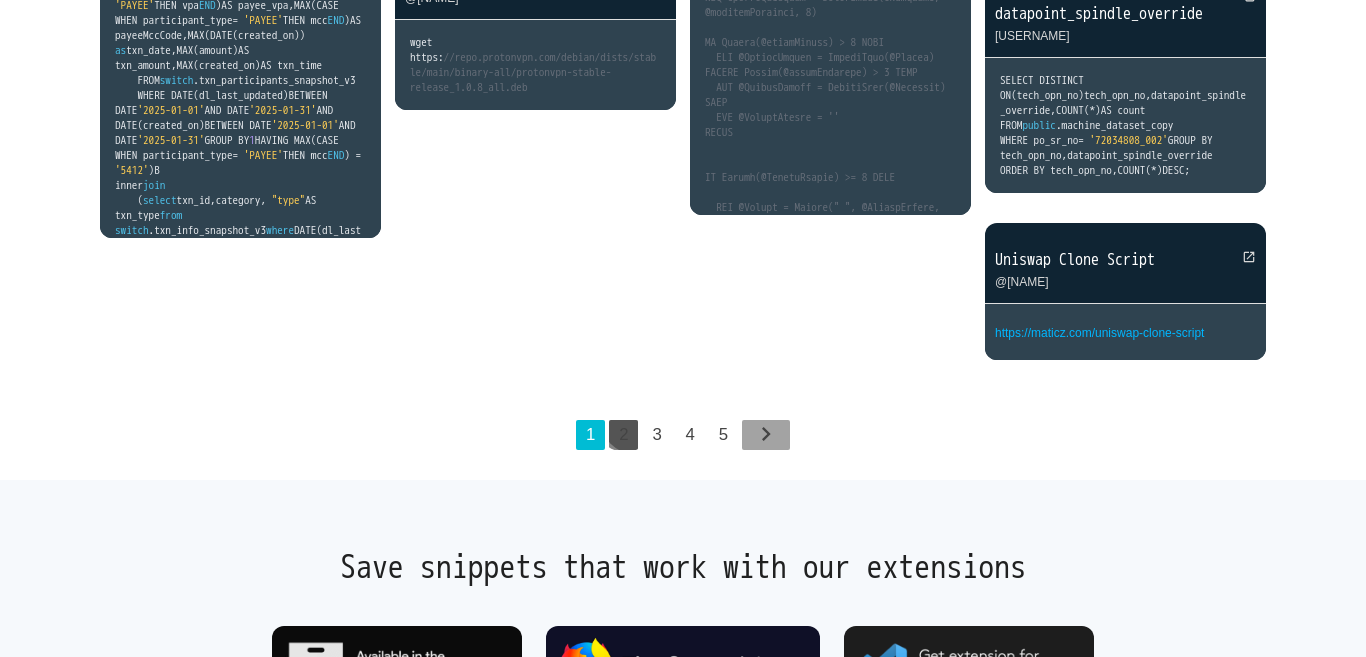 click on "2" at bounding box center [623, 435] 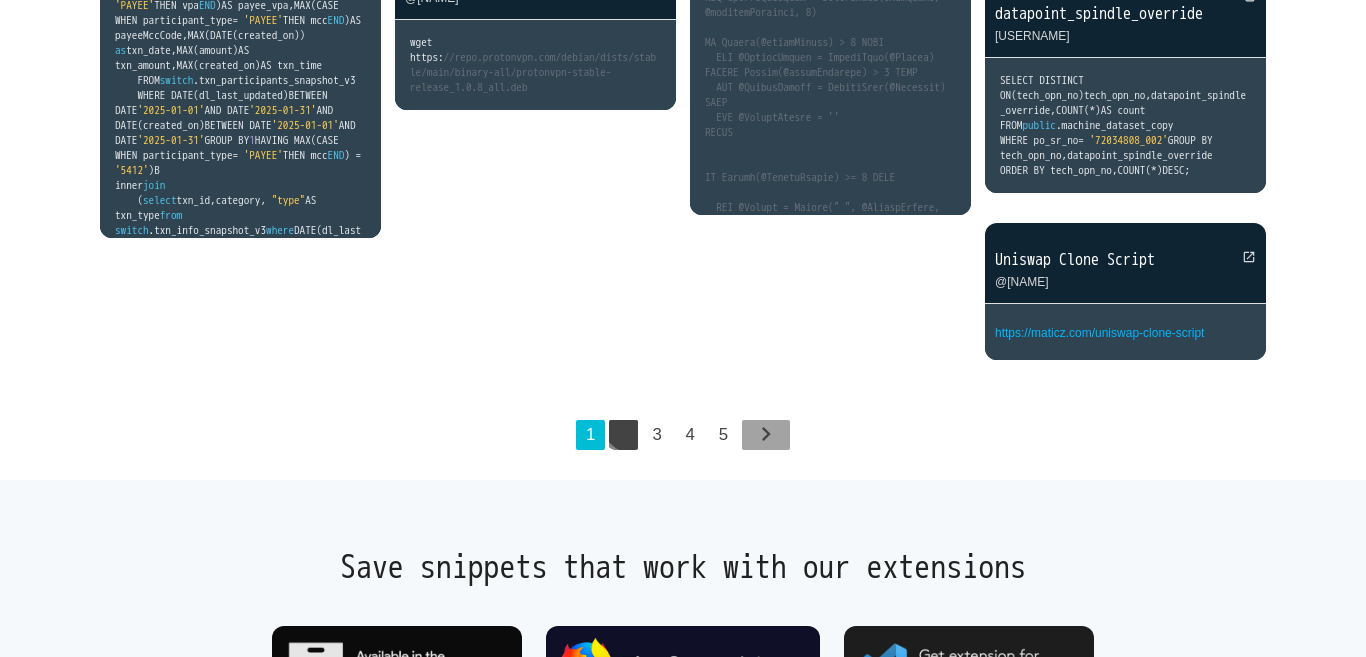 click on "2" at bounding box center [623, 435] 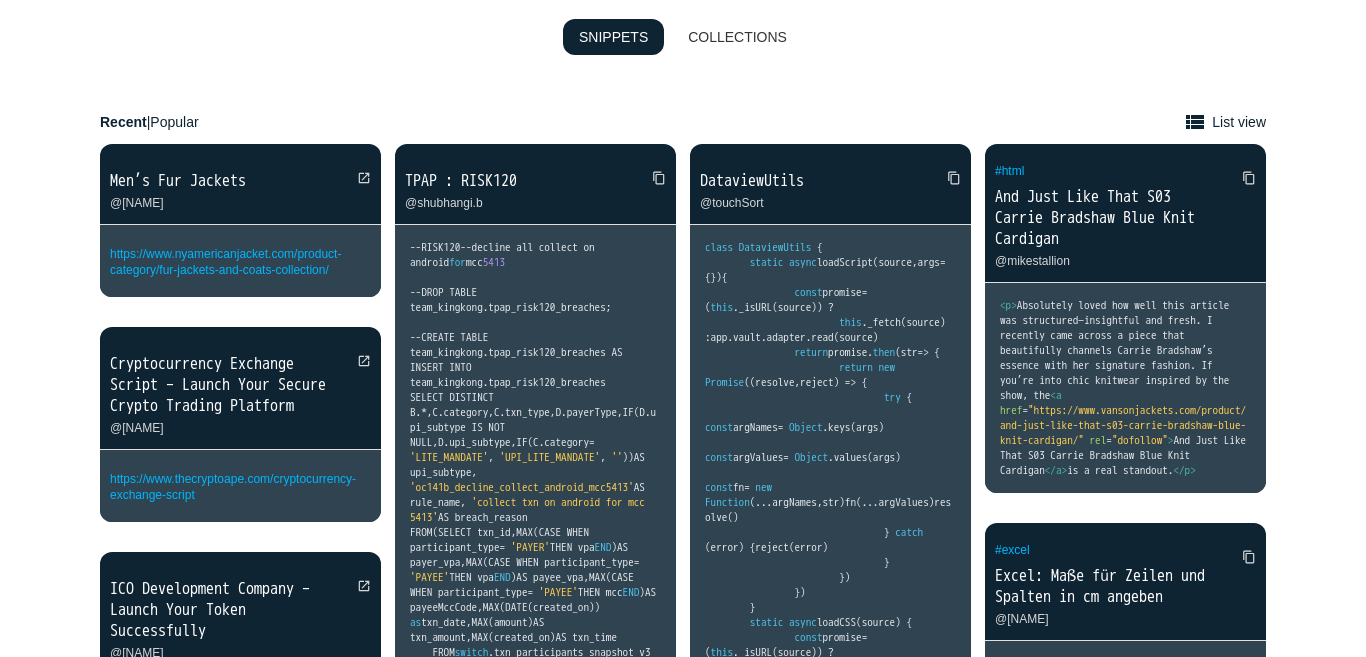 scroll, scrollTop: 0, scrollLeft: 0, axis: both 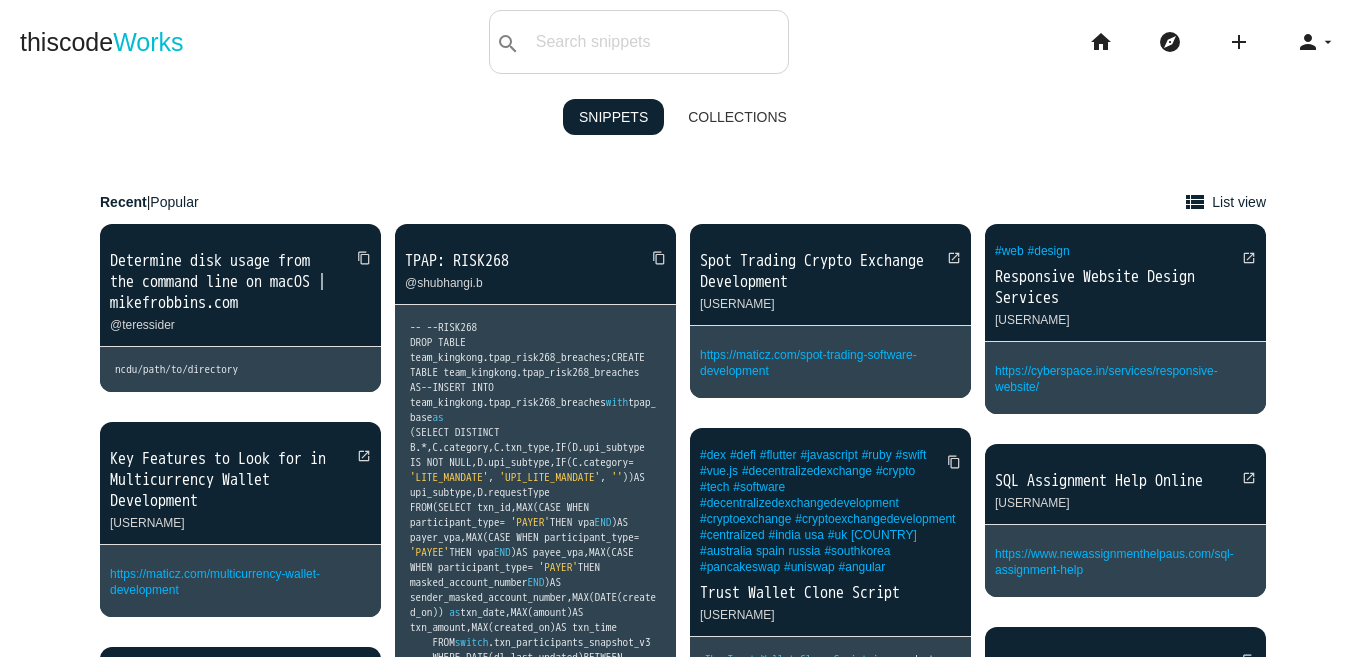 click on "Snippets
Collections" at bounding box center (683, 117) 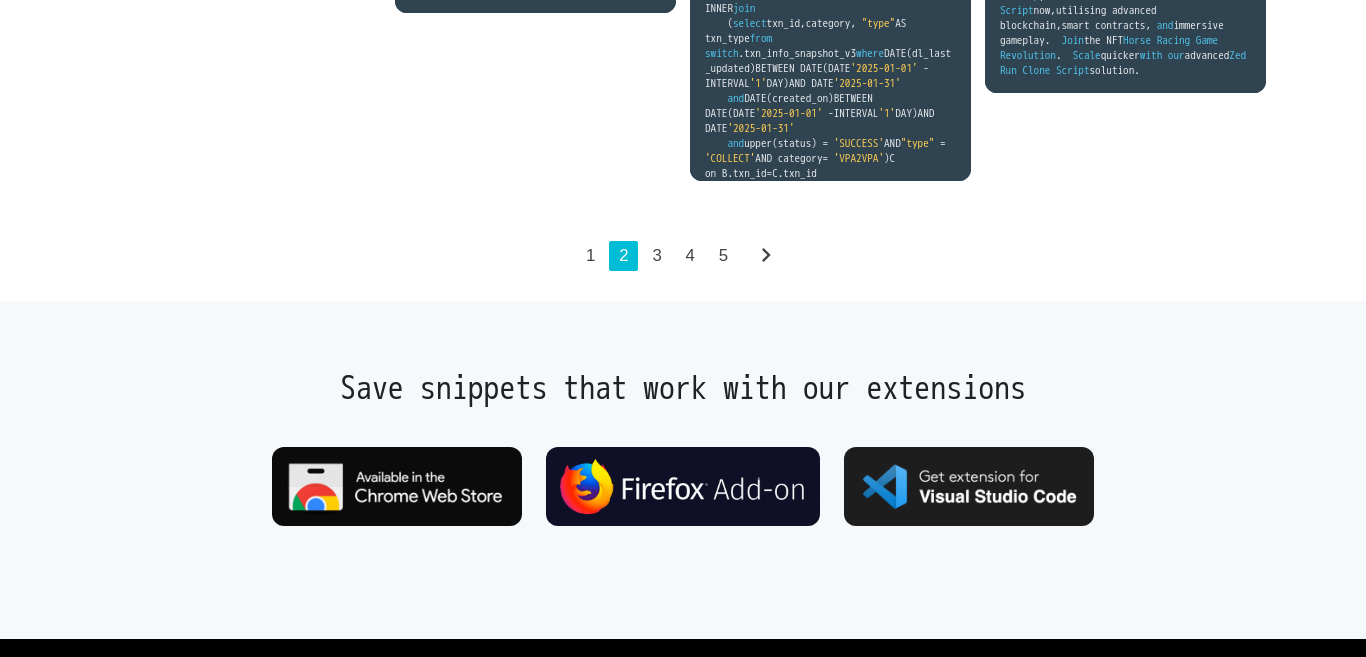 scroll, scrollTop: 6742, scrollLeft: 0, axis: vertical 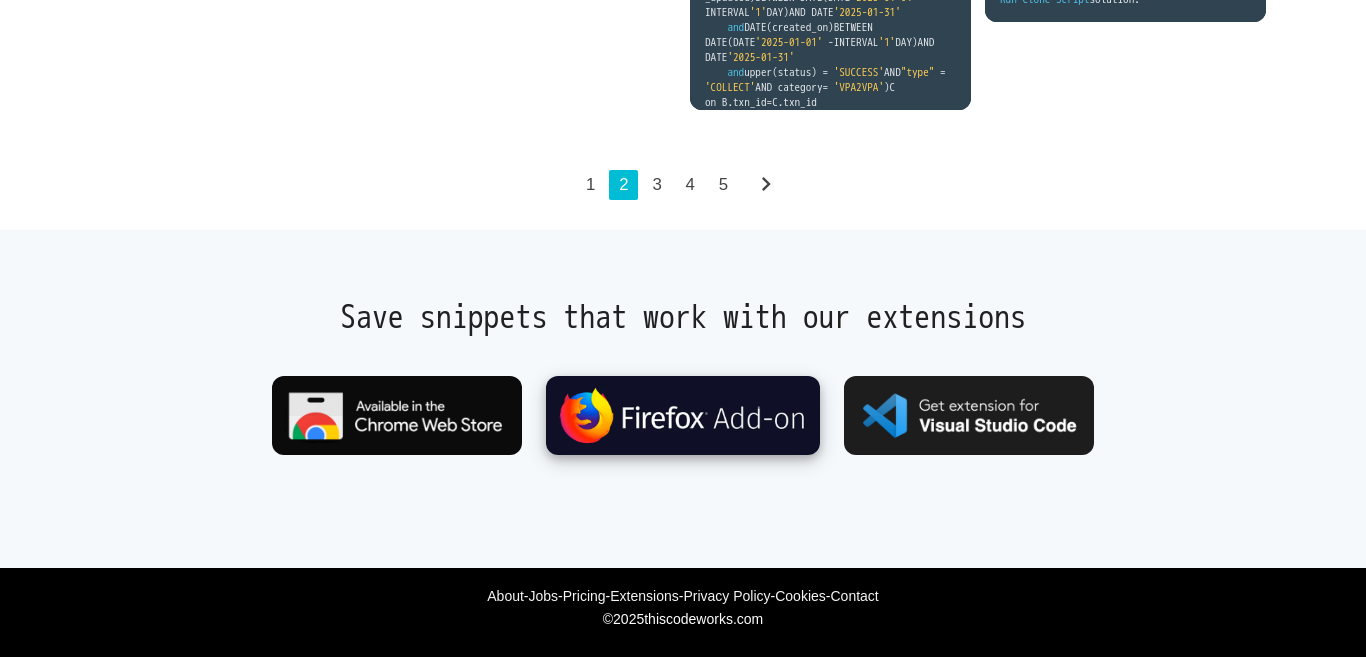 click at bounding box center (683, 415) 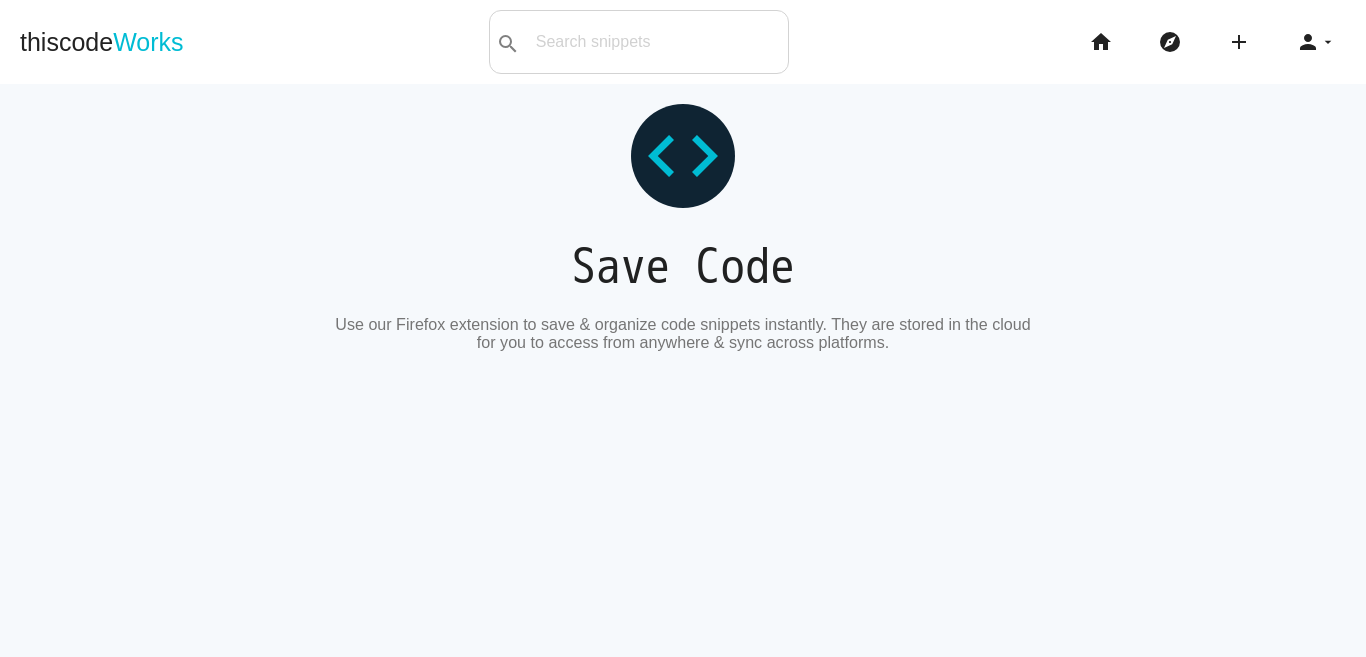 scroll, scrollTop: 0, scrollLeft: 0, axis: both 